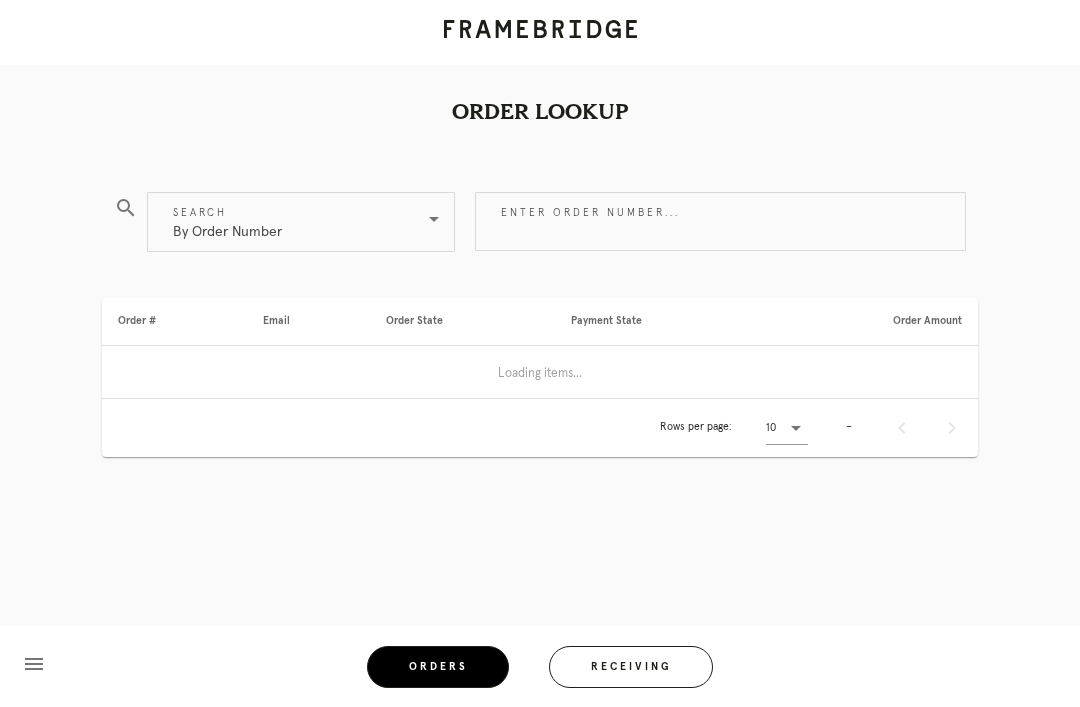 scroll, scrollTop: 0, scrollLeft: 0, axis: both 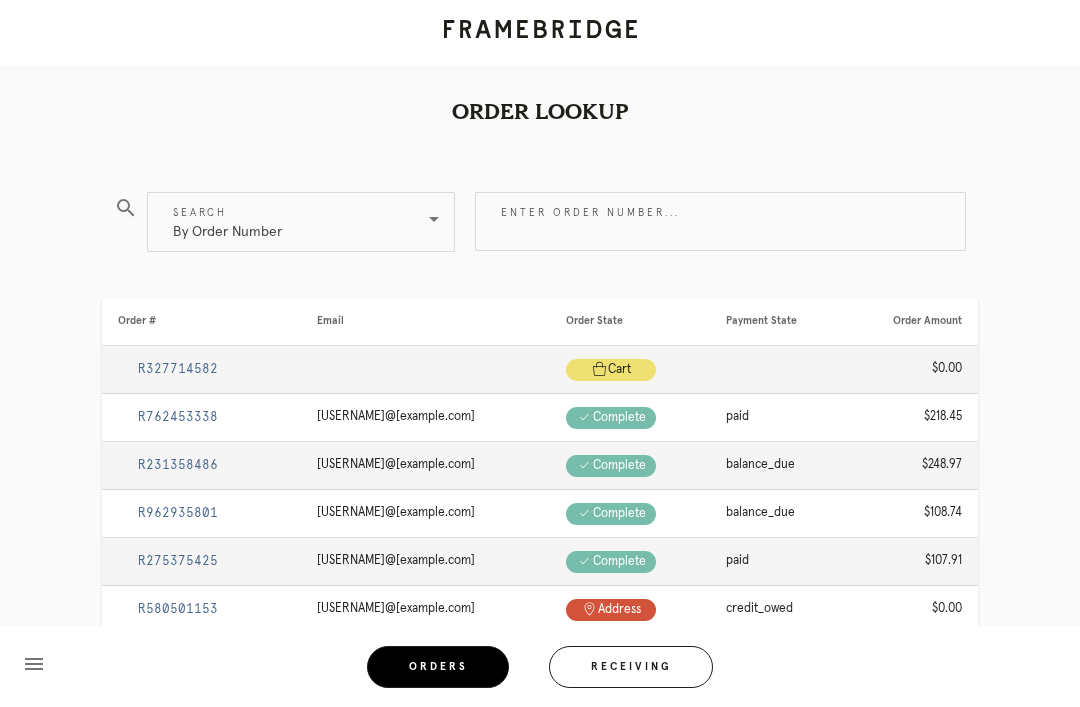 click on "Receiving" at bounding box center (631, 667) 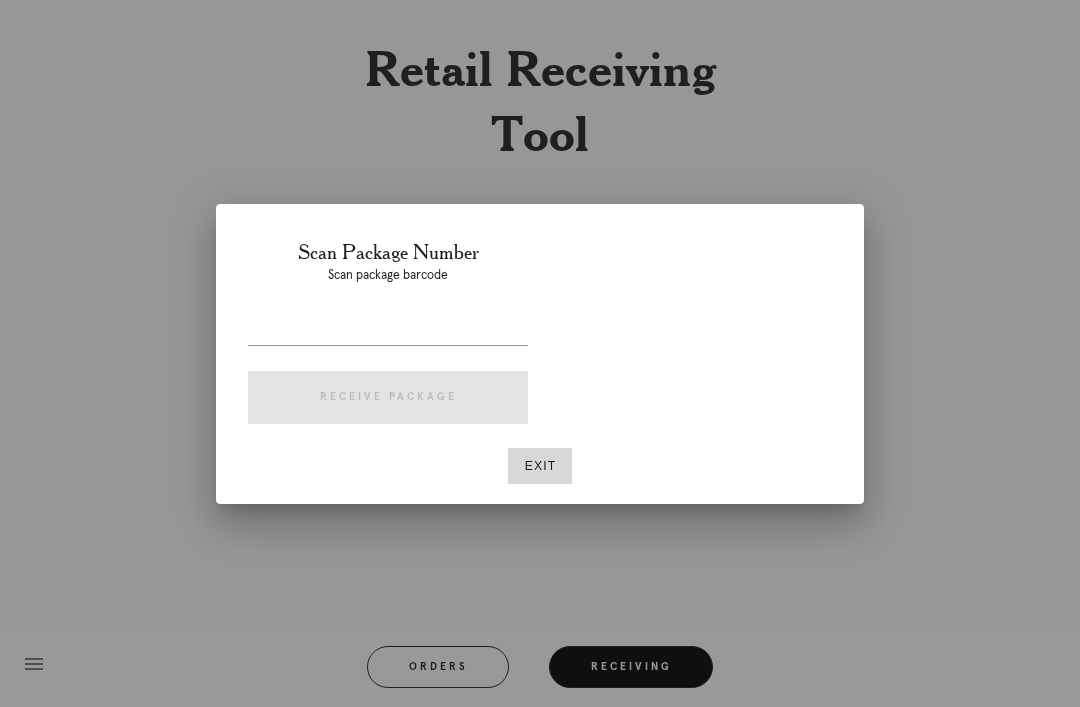 click at bounding box center [388, 329] 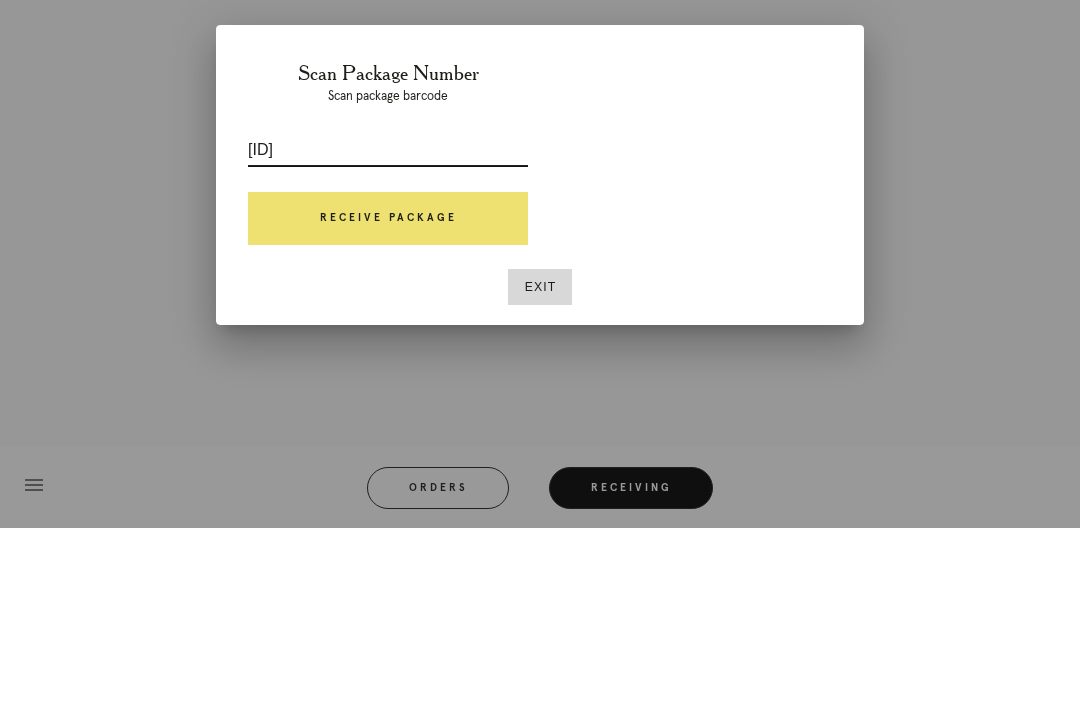 type on "P829291459436742" 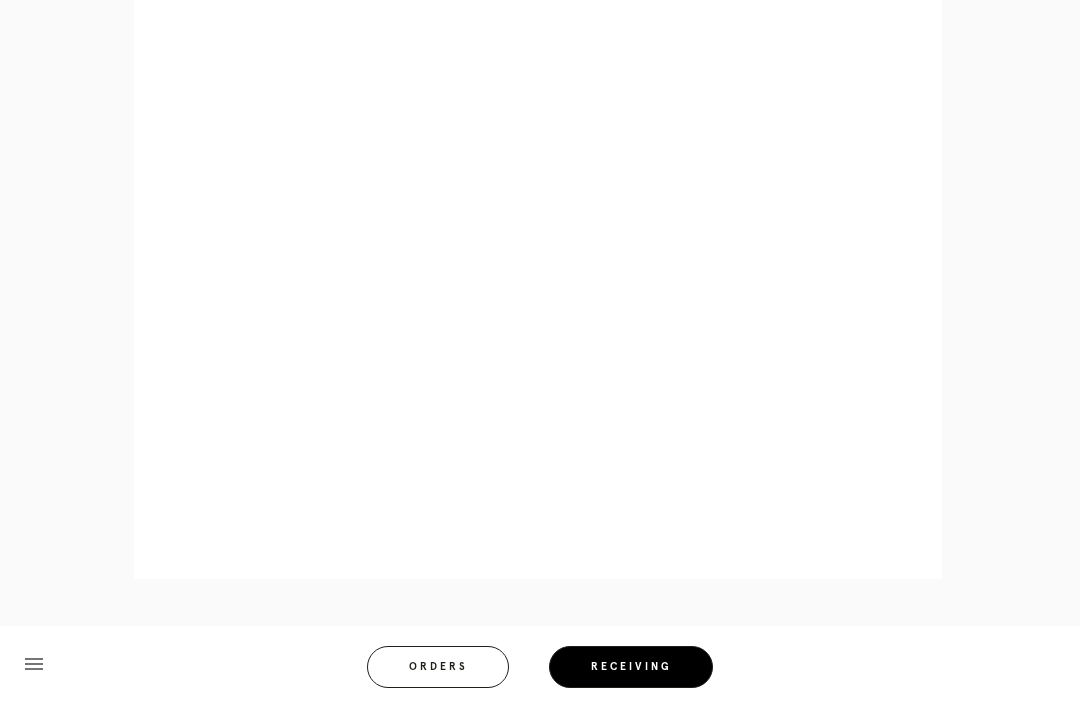 scroll, scrollTop: 1382, scrollLeft: 0, axis: vertical 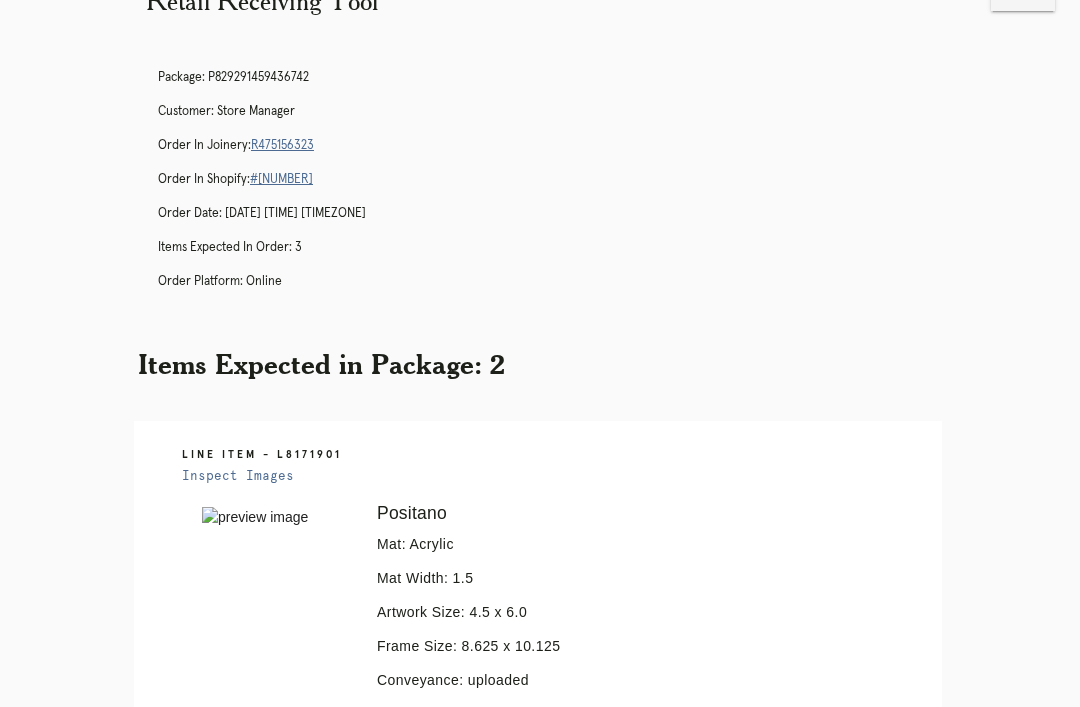 click on "R475156323" at bounding box center (282, 145) 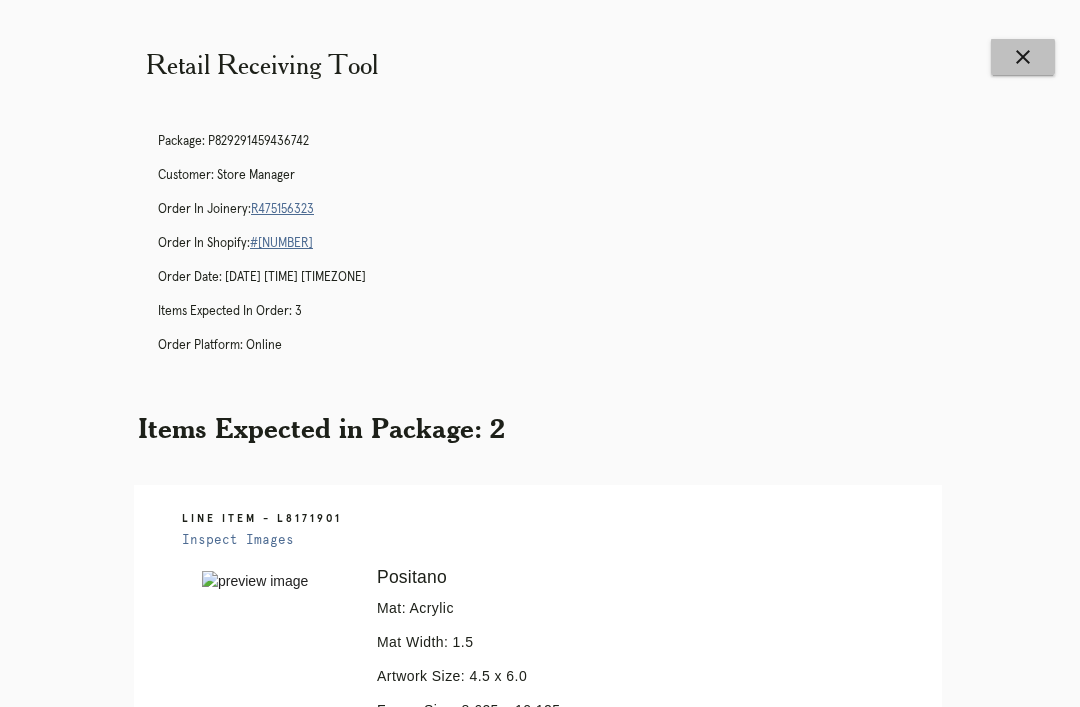 click on "close" at bounding box center (1023, 57) 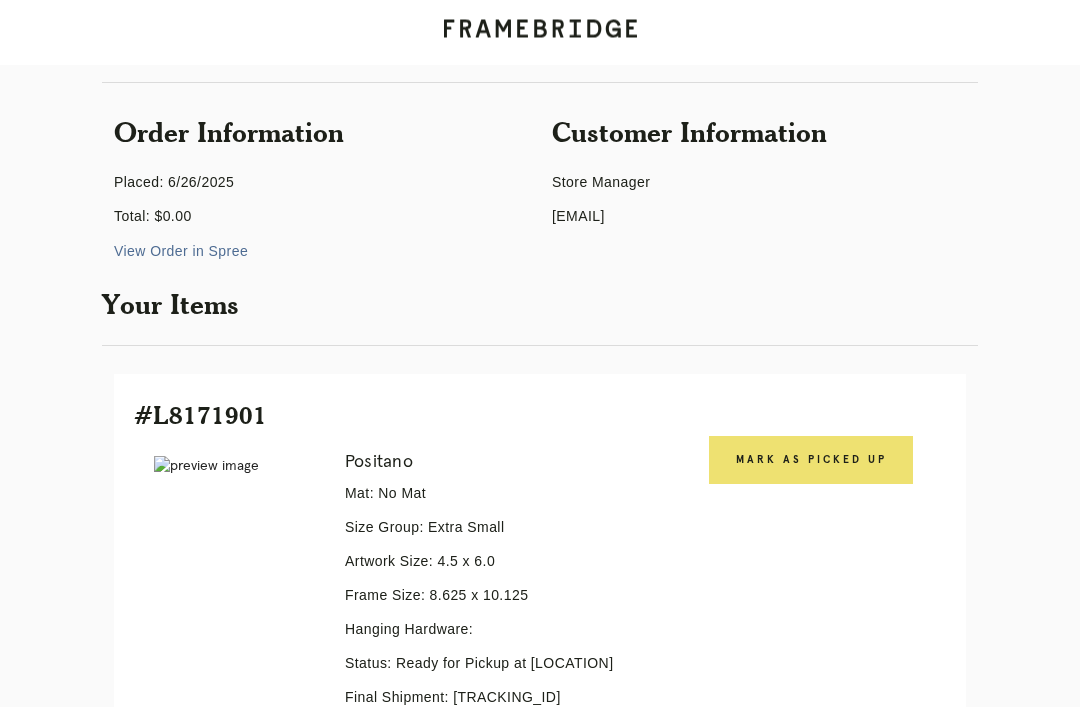 scroll, scrollTop: 149, scrollLeft: 0, axis: vertical 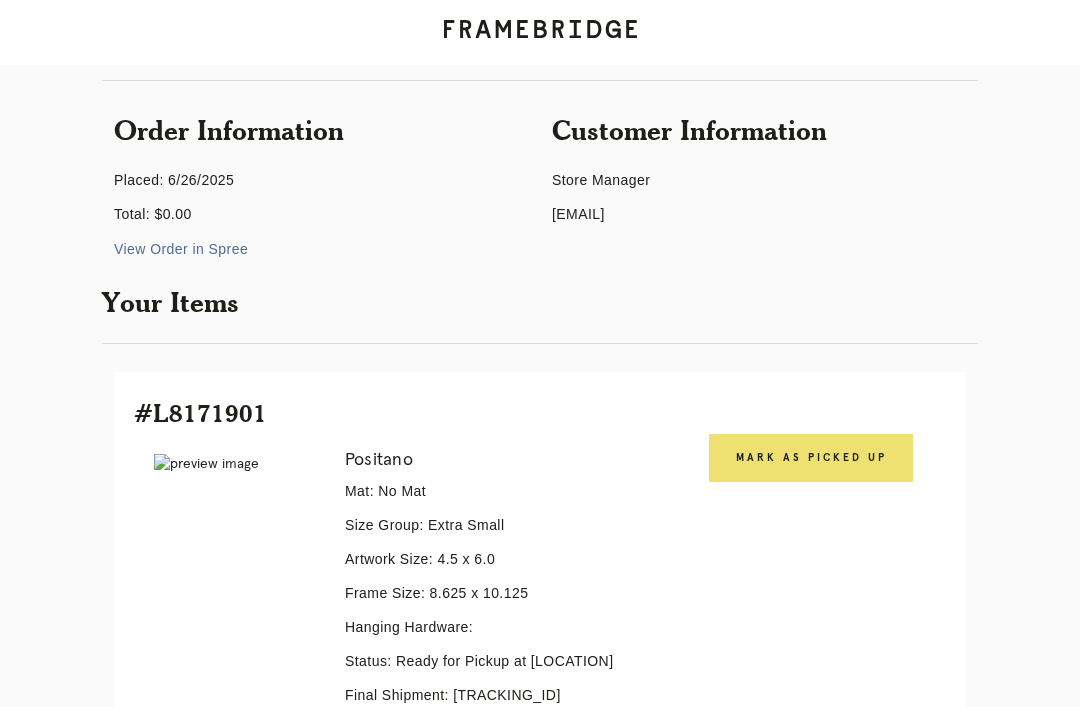 click on "Mark as Picked Up" at bounding box center (811, 458) 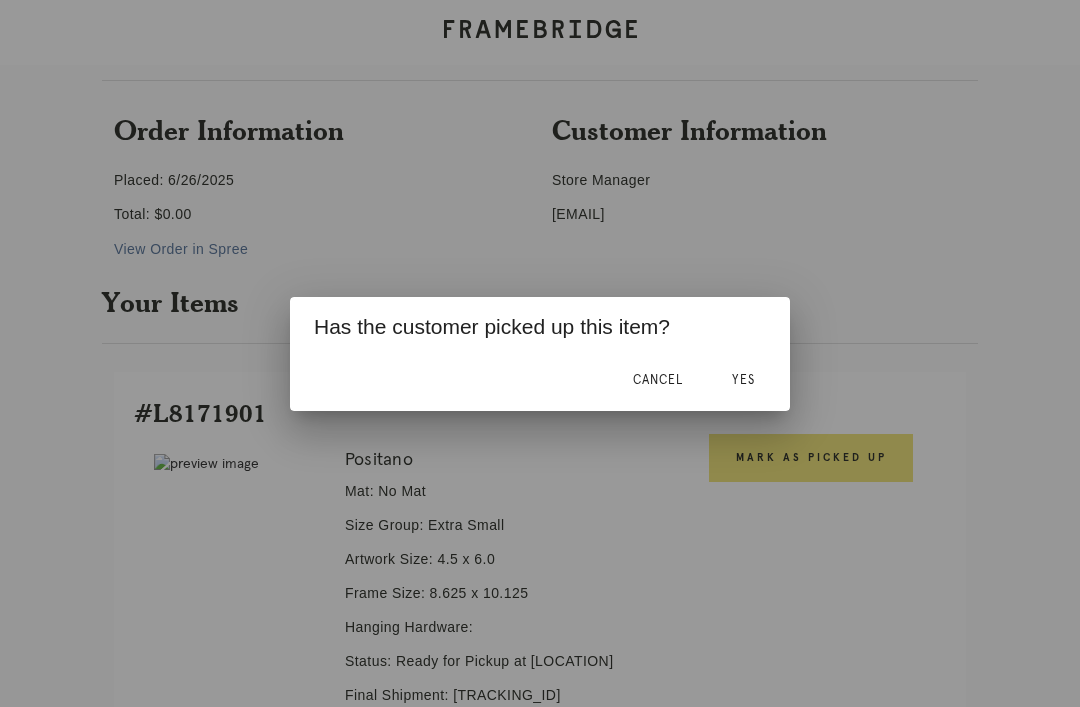 click on "Yes" at bounding box center (743, 381) 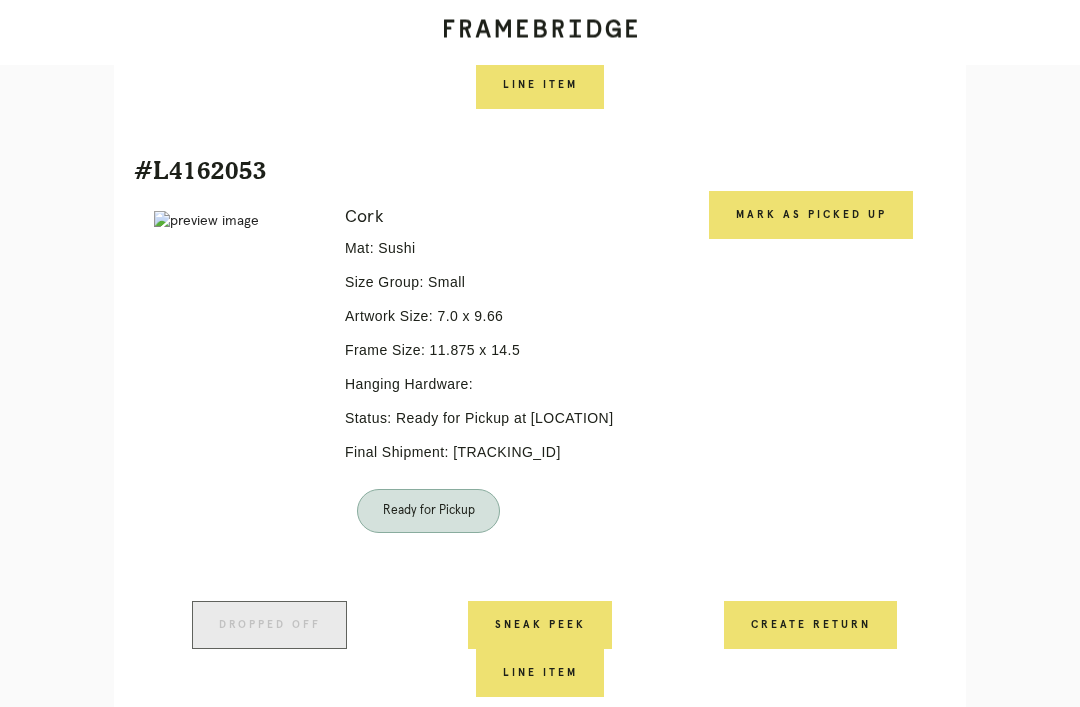 scroll, scrollTop: 895, scrollLeft: 0, axis: vertical 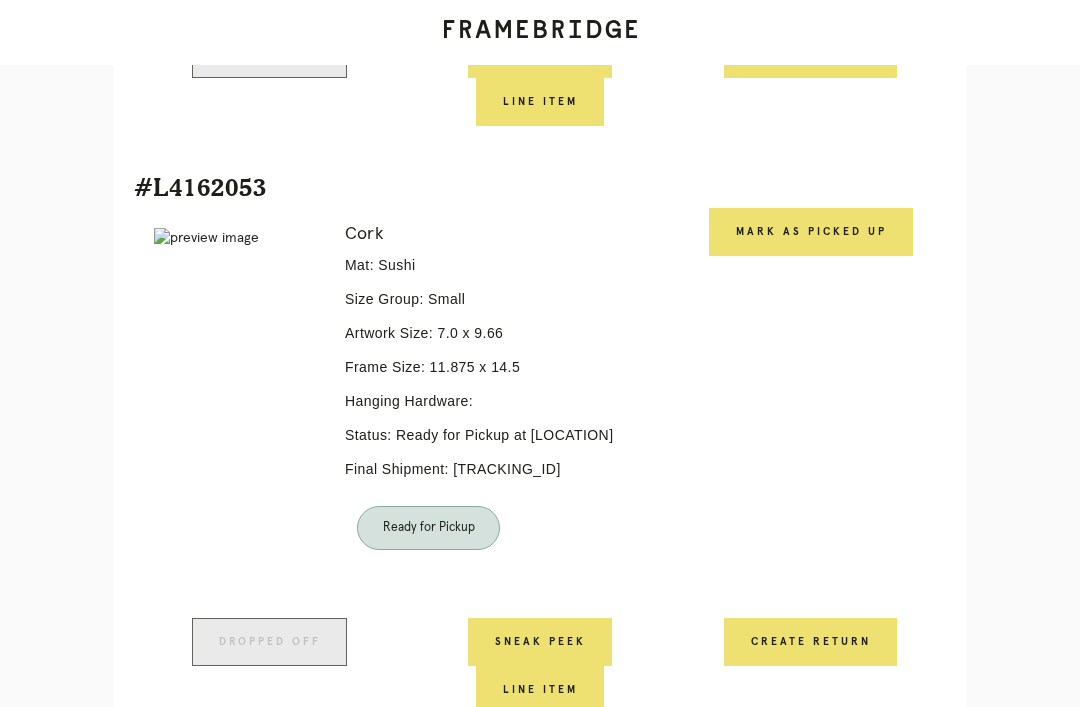 click on "Mark as Picked Up" at bounding box center (540, 54) 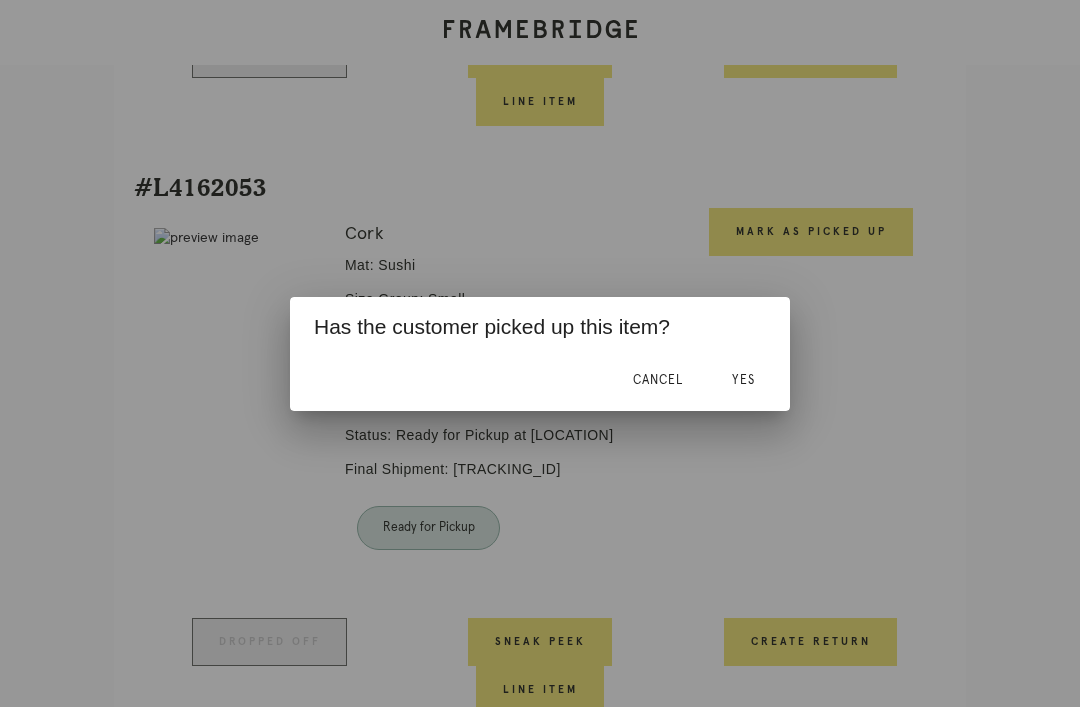 click on "Yes" at bounding box center (743, 381) 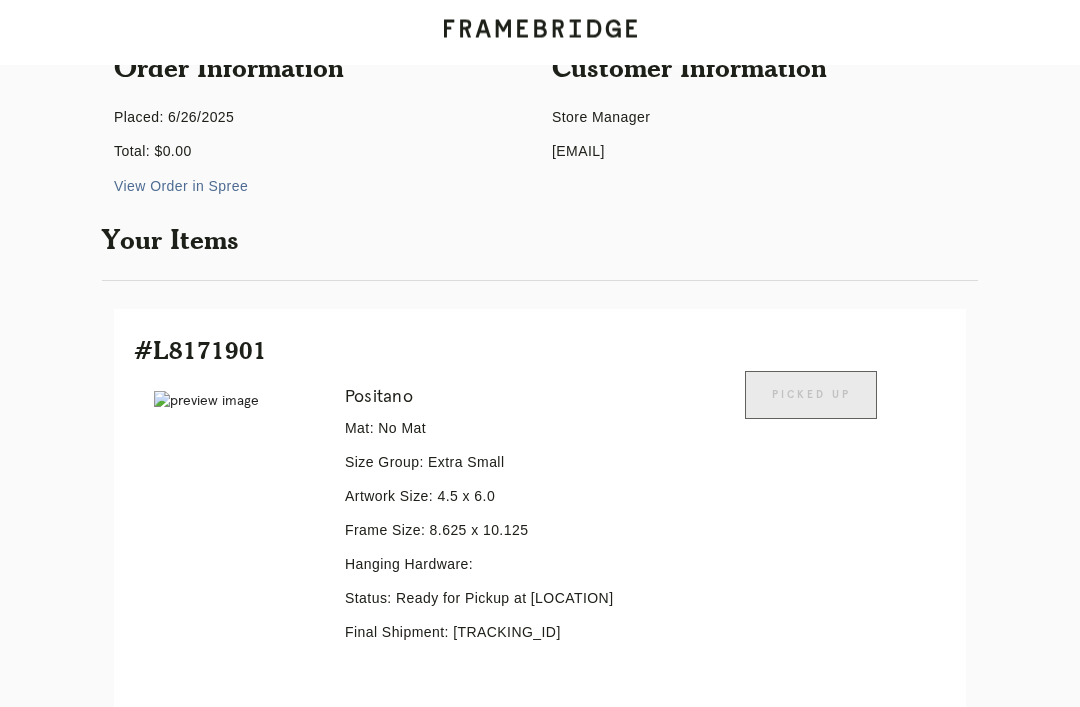 scroll, scrollTop: 0, scrollLeft: 0, axis: both 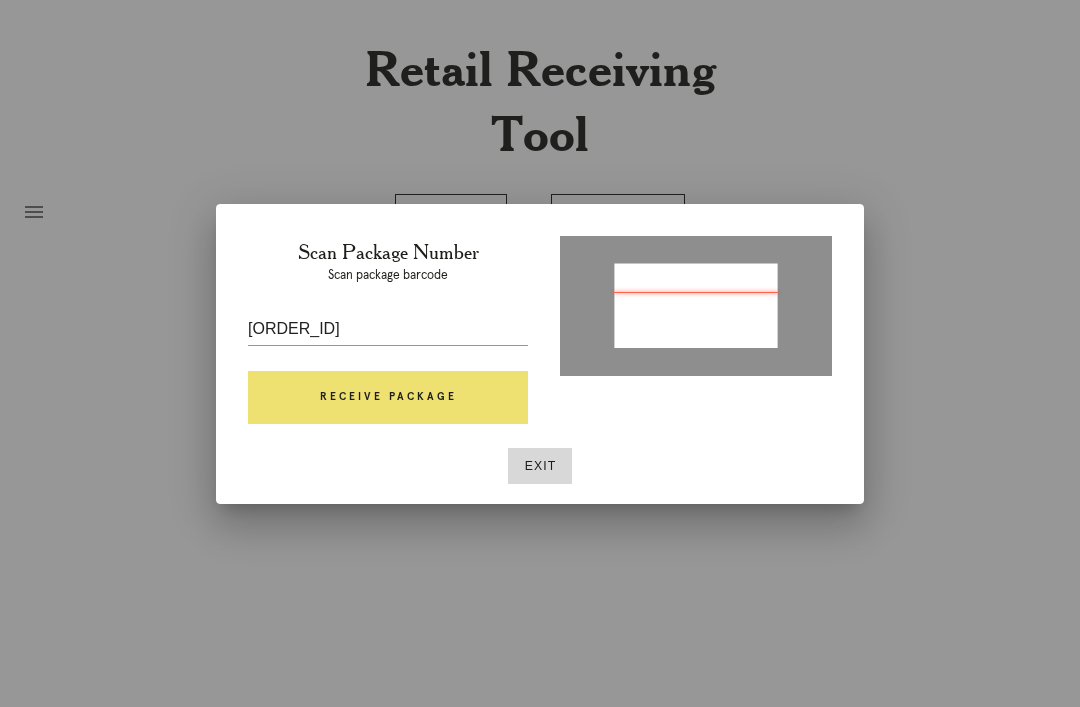 click on "Receive Package" at bounding box center (388, 398) 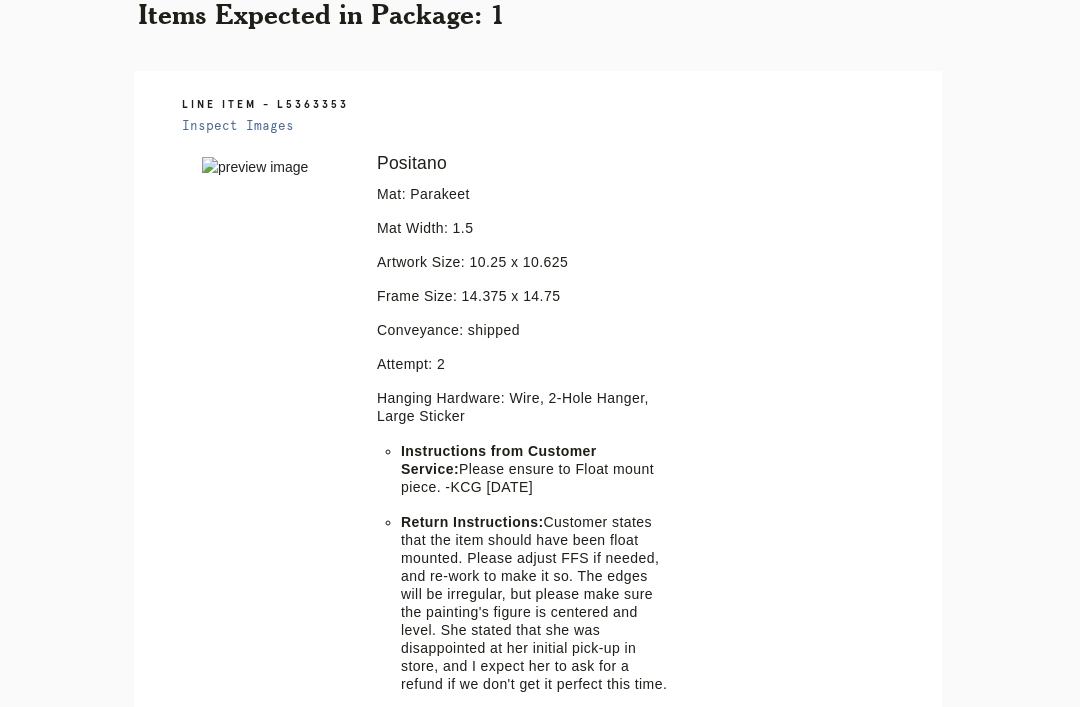 scroll, scrollTop: 0, scrollLeft: 0, axis: both 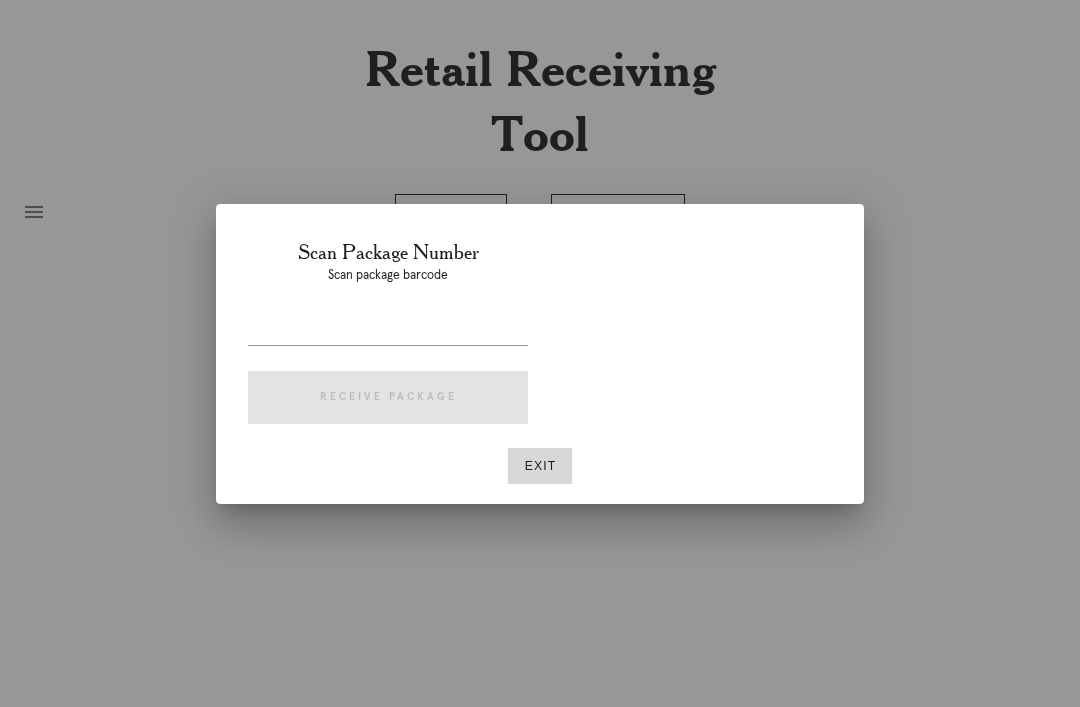 click at bounding box center [388, 329] 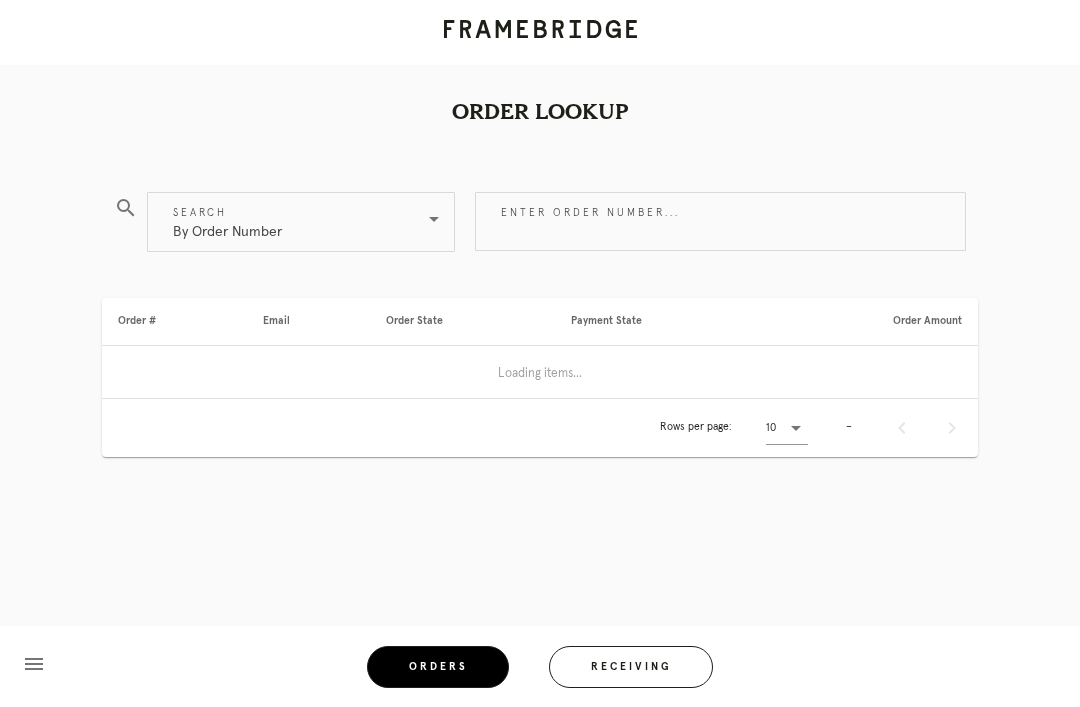 scroll, scrollTop: 0, scrollLeft: 0, axis: both 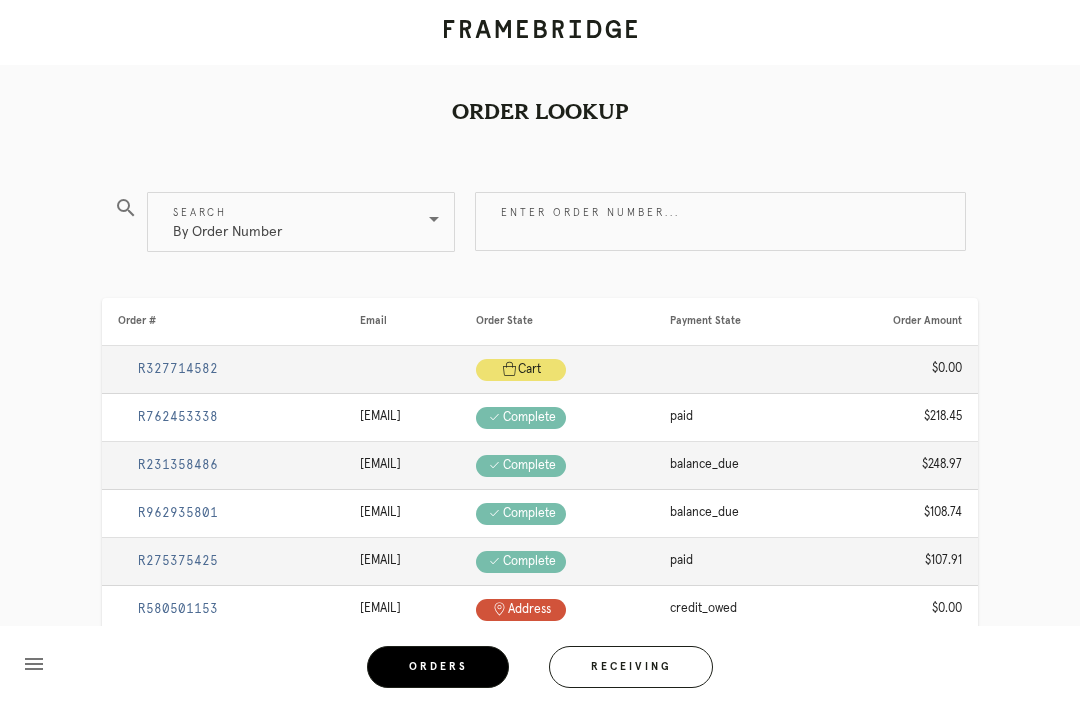 click on "Receiving" at bounding box center [631, 667] 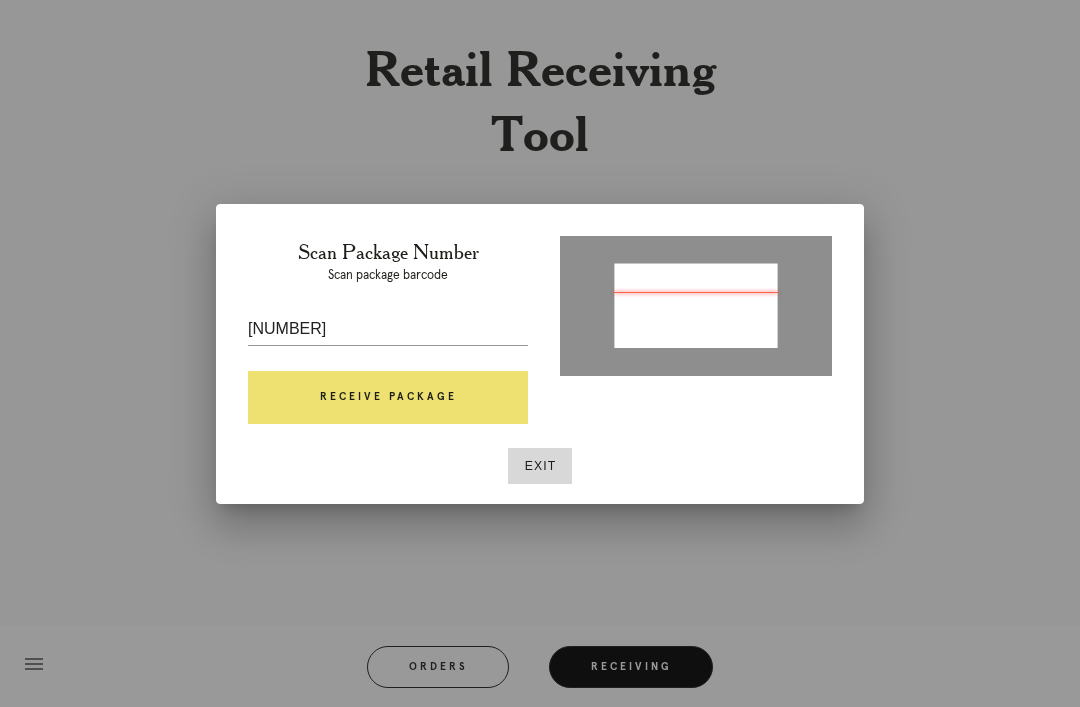 click on "Receive Package" at bounding box center (388, 398) 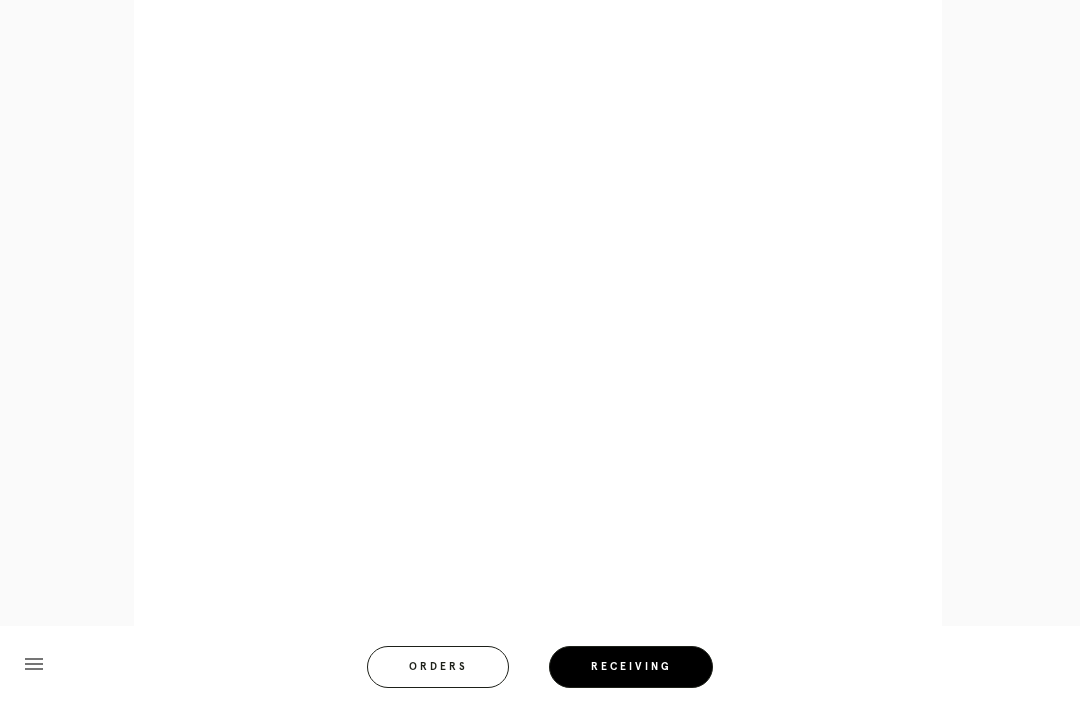 scroll, scrollTop: 858, scrollLeft: 0, axis: vertical 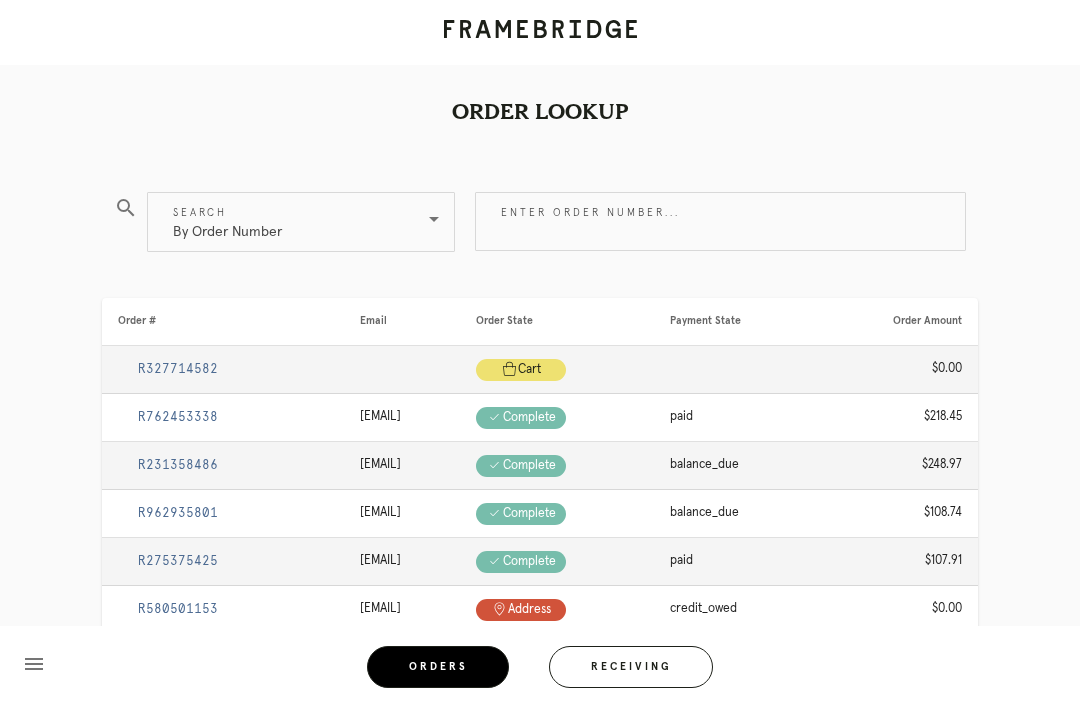 click on "Receiving" at bounding box center (631, 667) 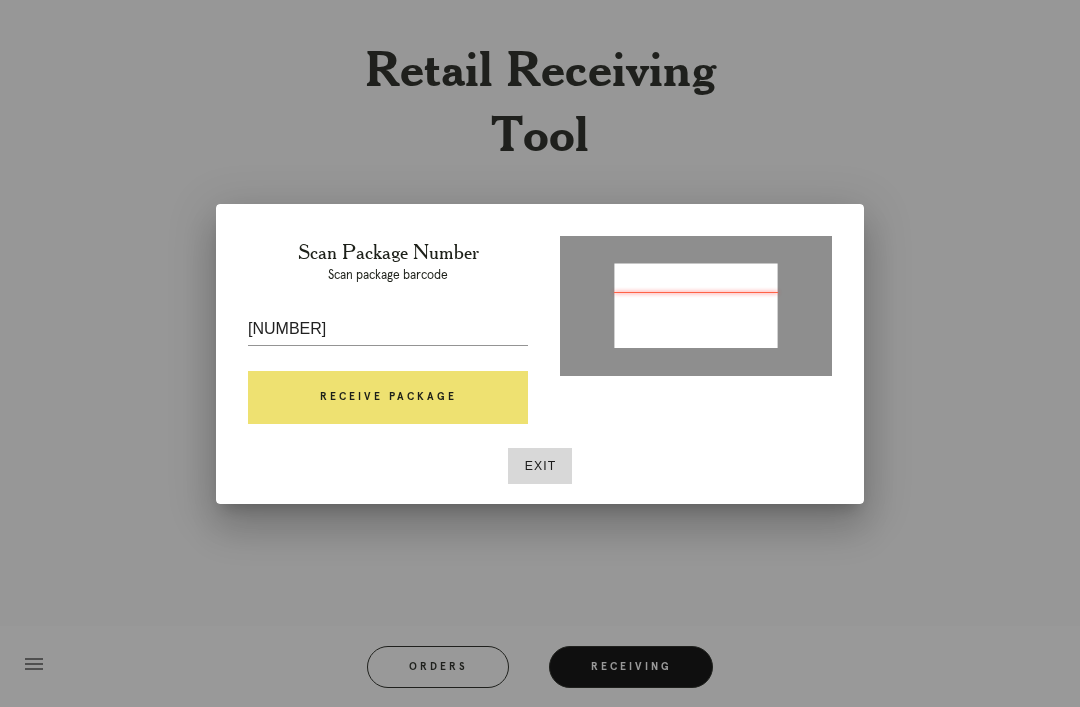 click on "Receive Package" at bounding box center (388, 398) 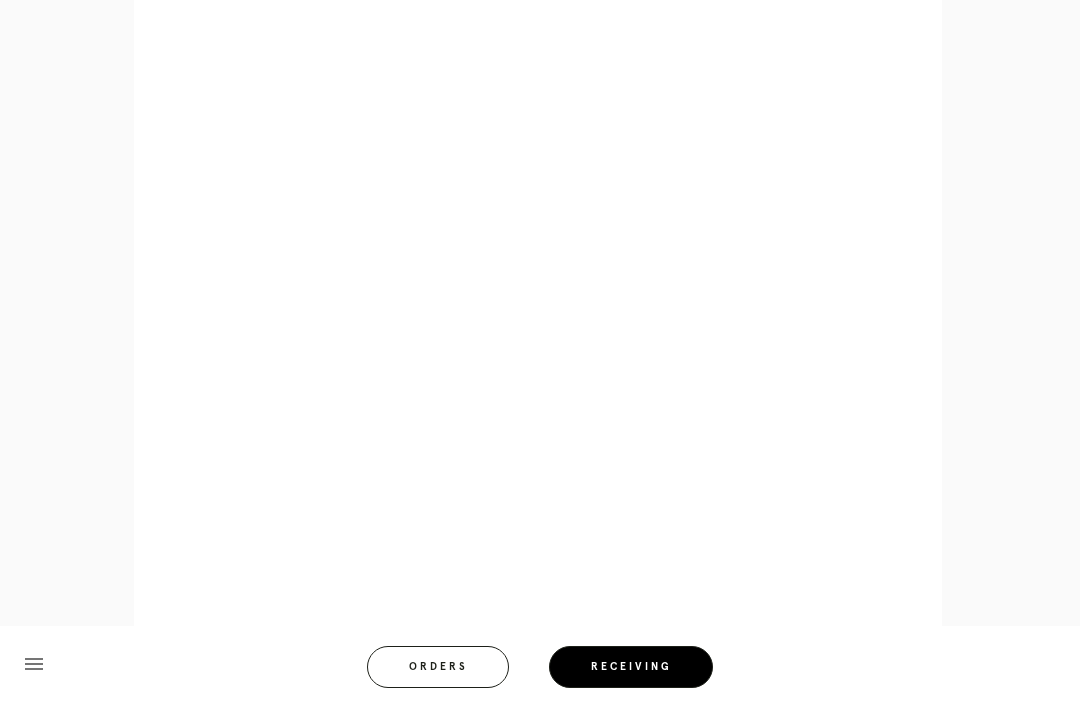 scroll, scrollTop: 858, scrollLeft: 0, axis: vertical 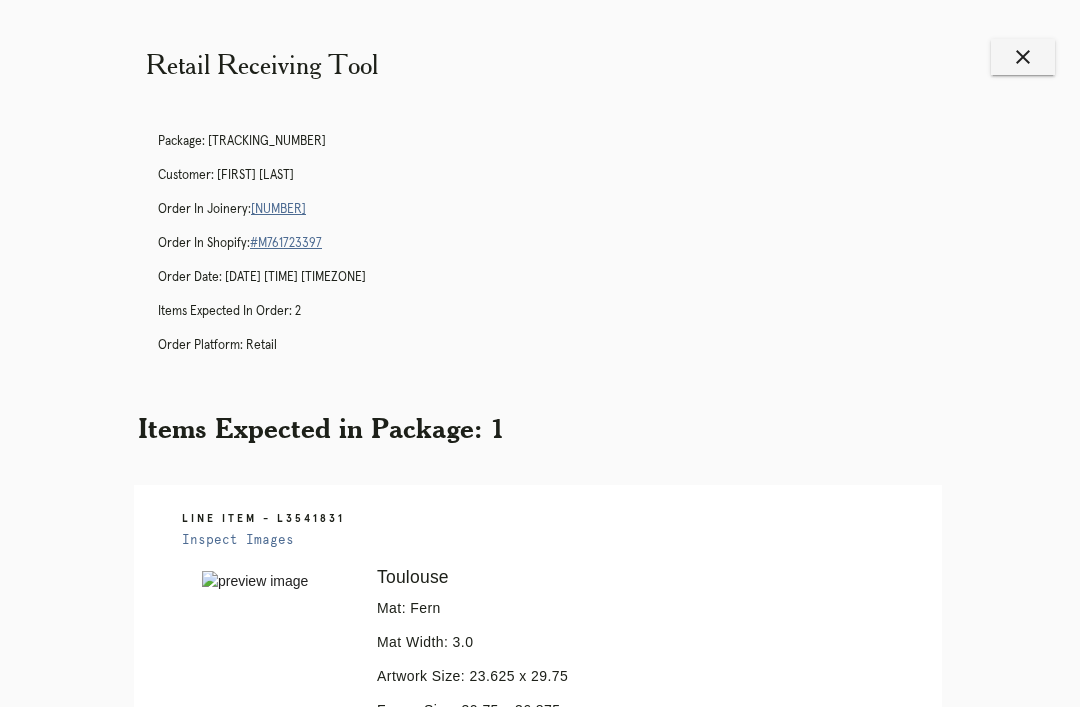 click on "[NUMBER]" at bounding box center [278, 209] 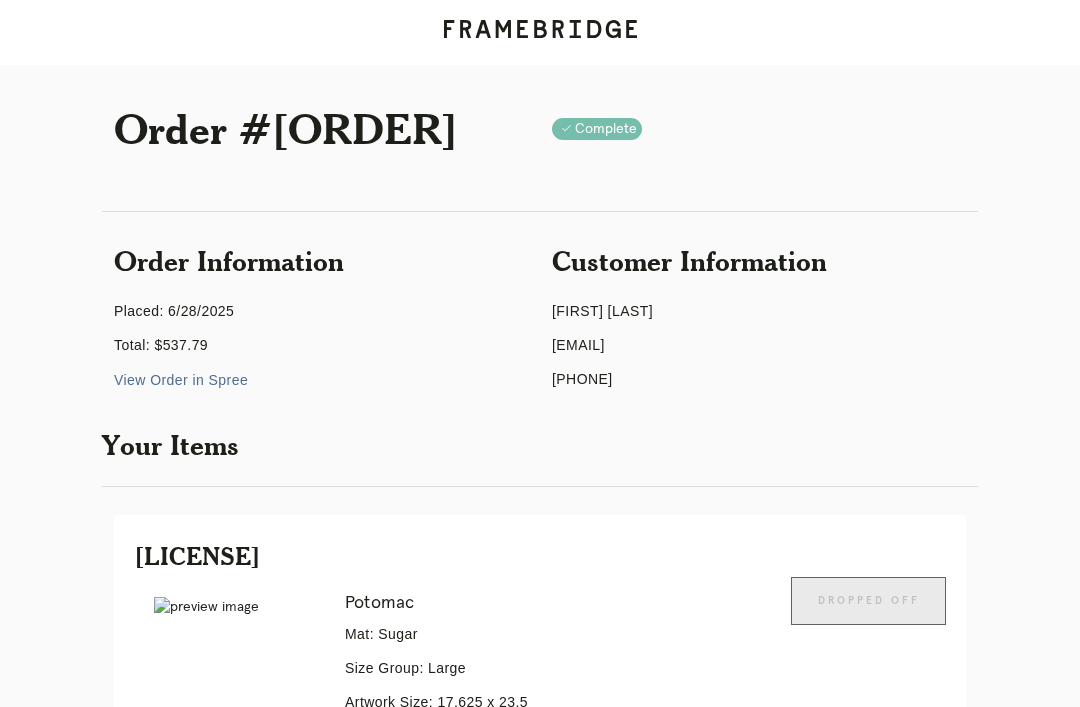 scroll, scrollTop: 0, scrollLeft: 0, axis: both 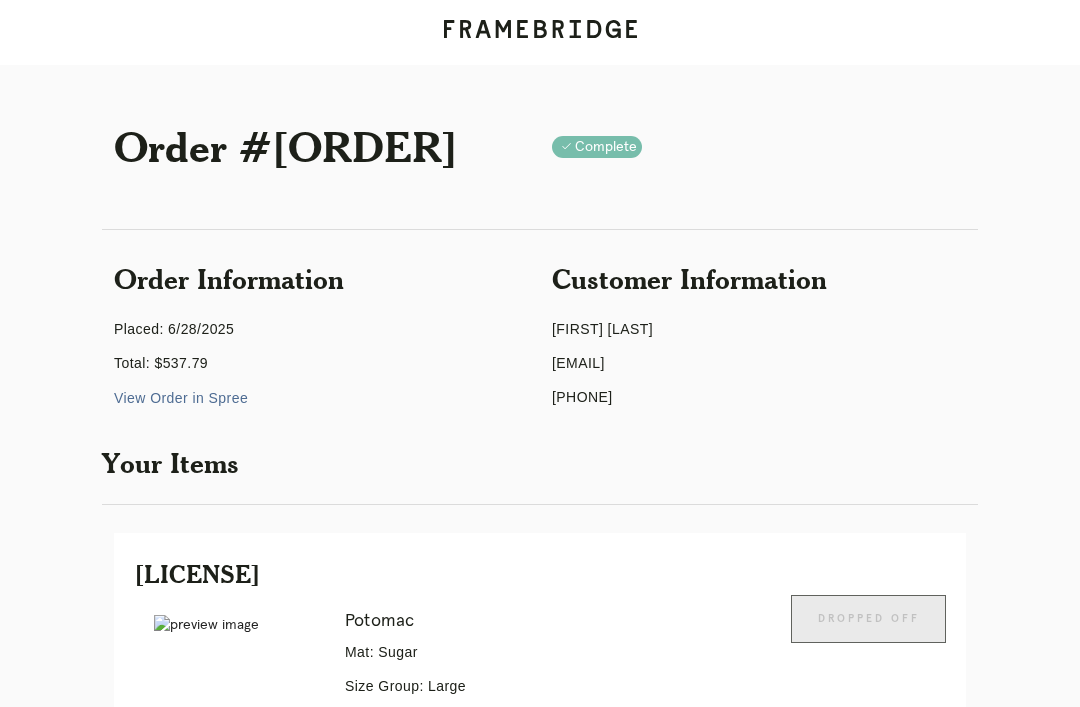 click on "View Order in Spree" at bounding box center (181, 398) 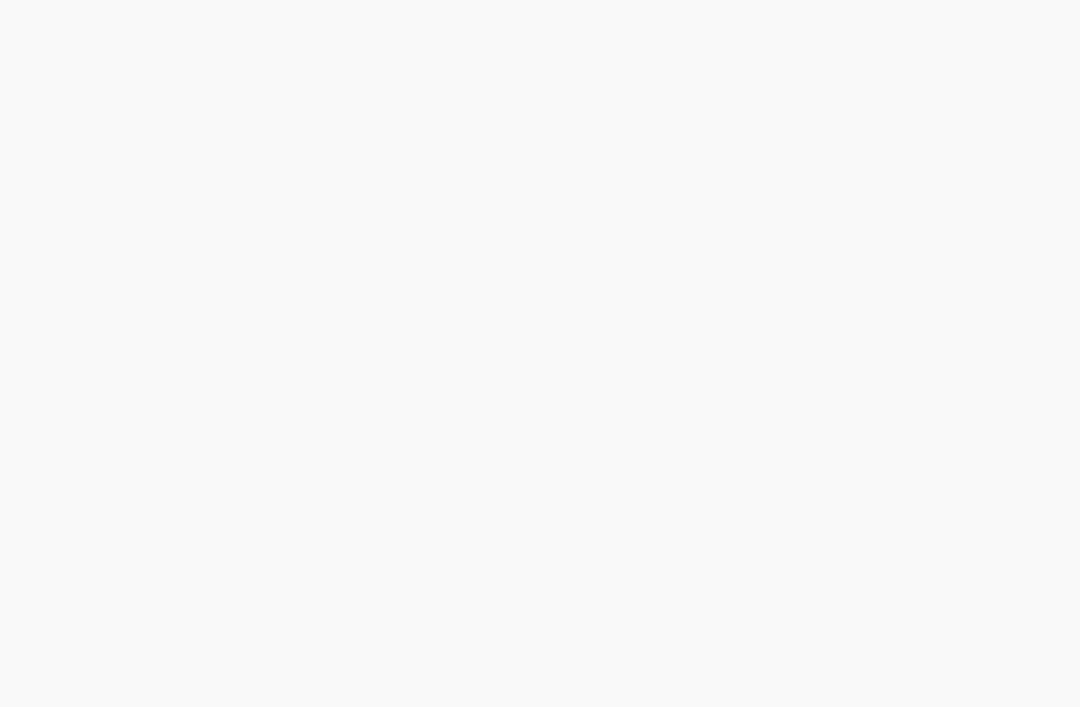 scroll, scrollTop: 64, scrollLeft: 0, axis: vertical 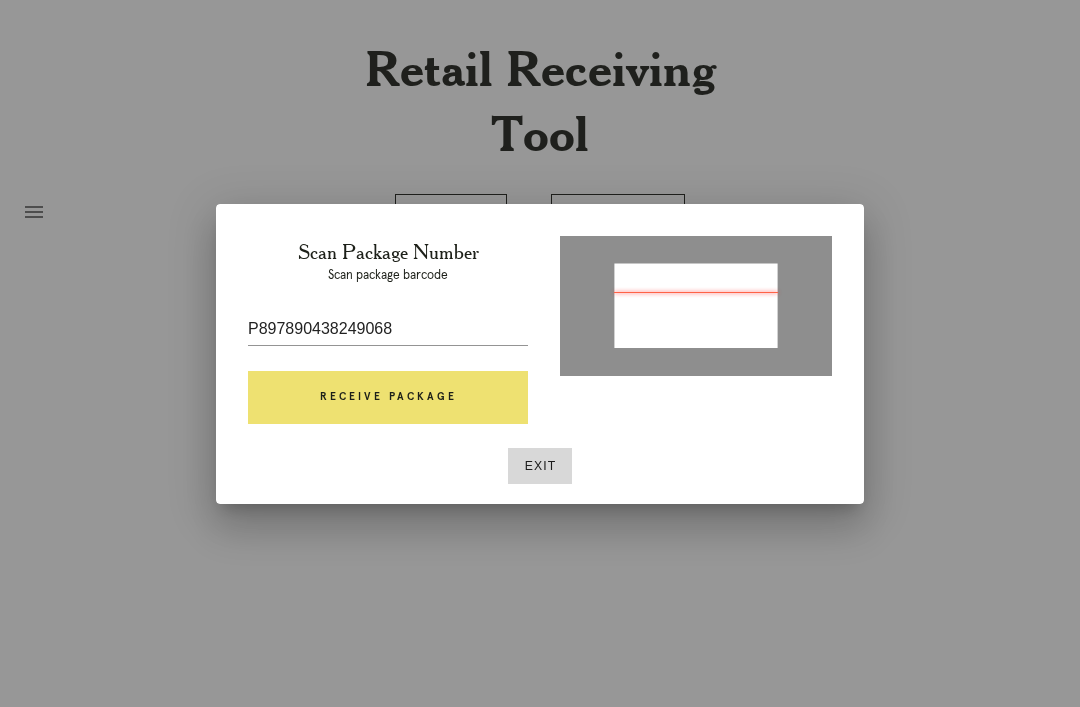 click on "Receive Package" at bounding box center [388, 398] 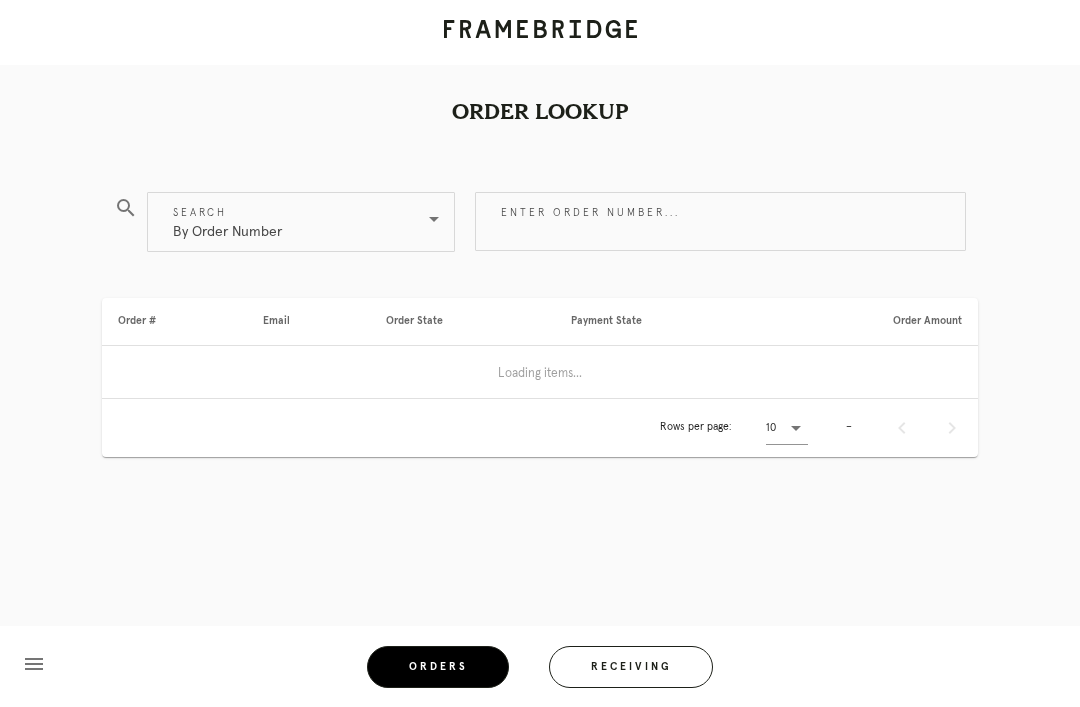 scroll, scrollTop: 0, scrollLeft: 0, axis: both 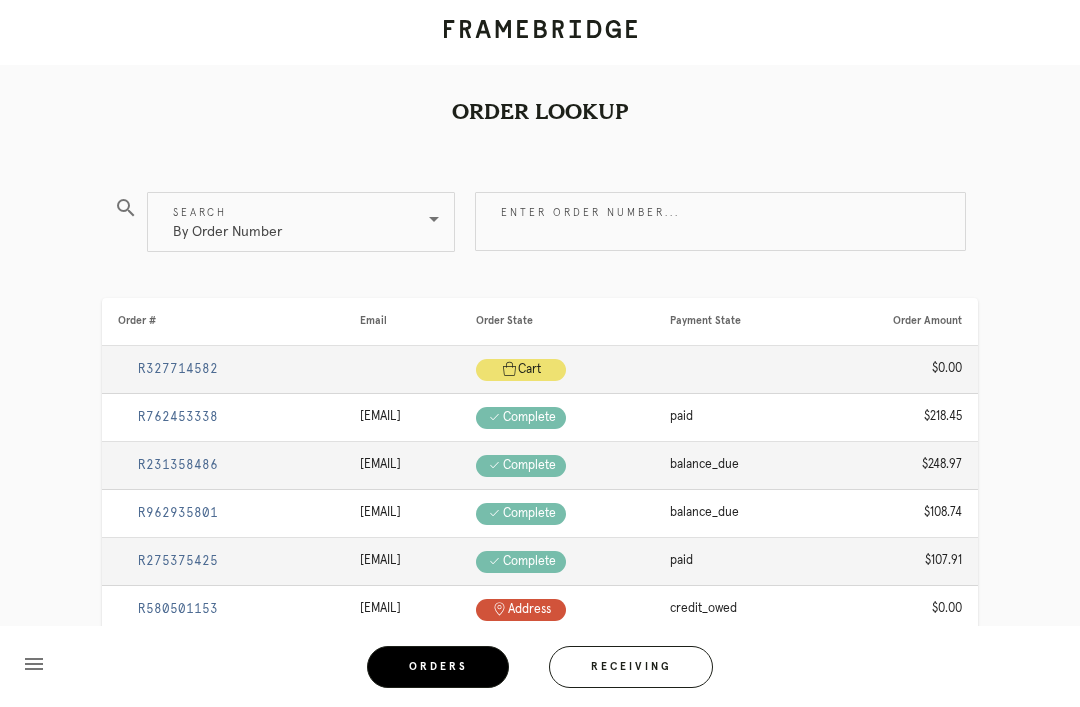 click on "Receiving" at bounding box center (631, 667) 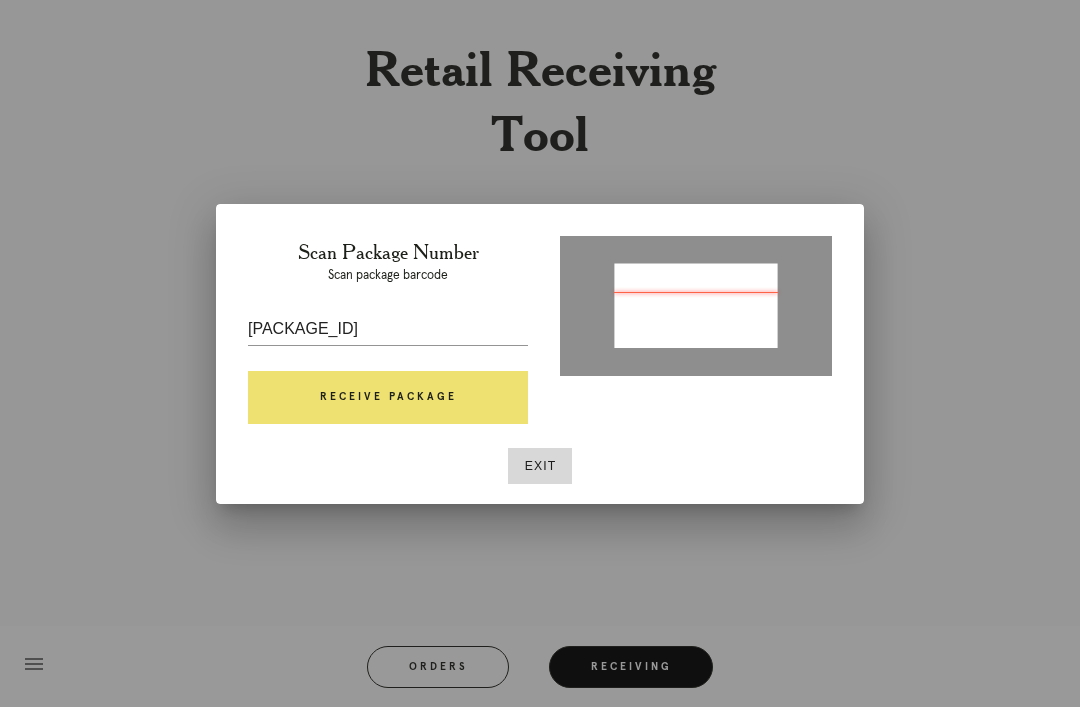 click on "Receive Package" at bounding box center [388, 398] 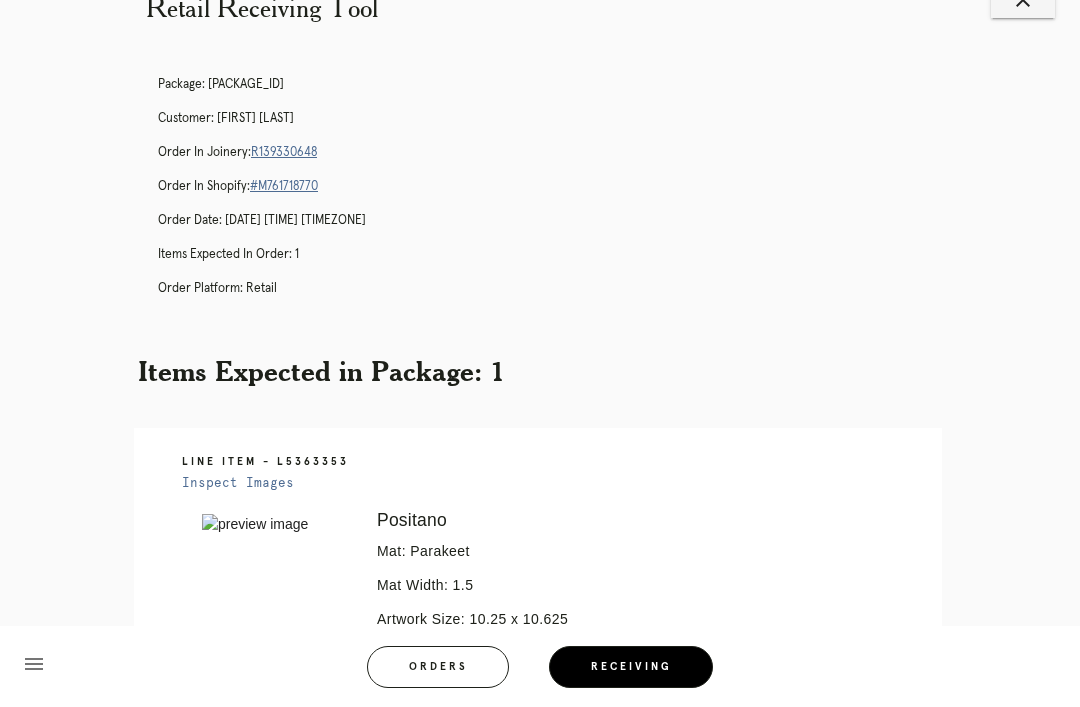 scroll, scrollTop: 0, scrollLeft: 0, axis: both 